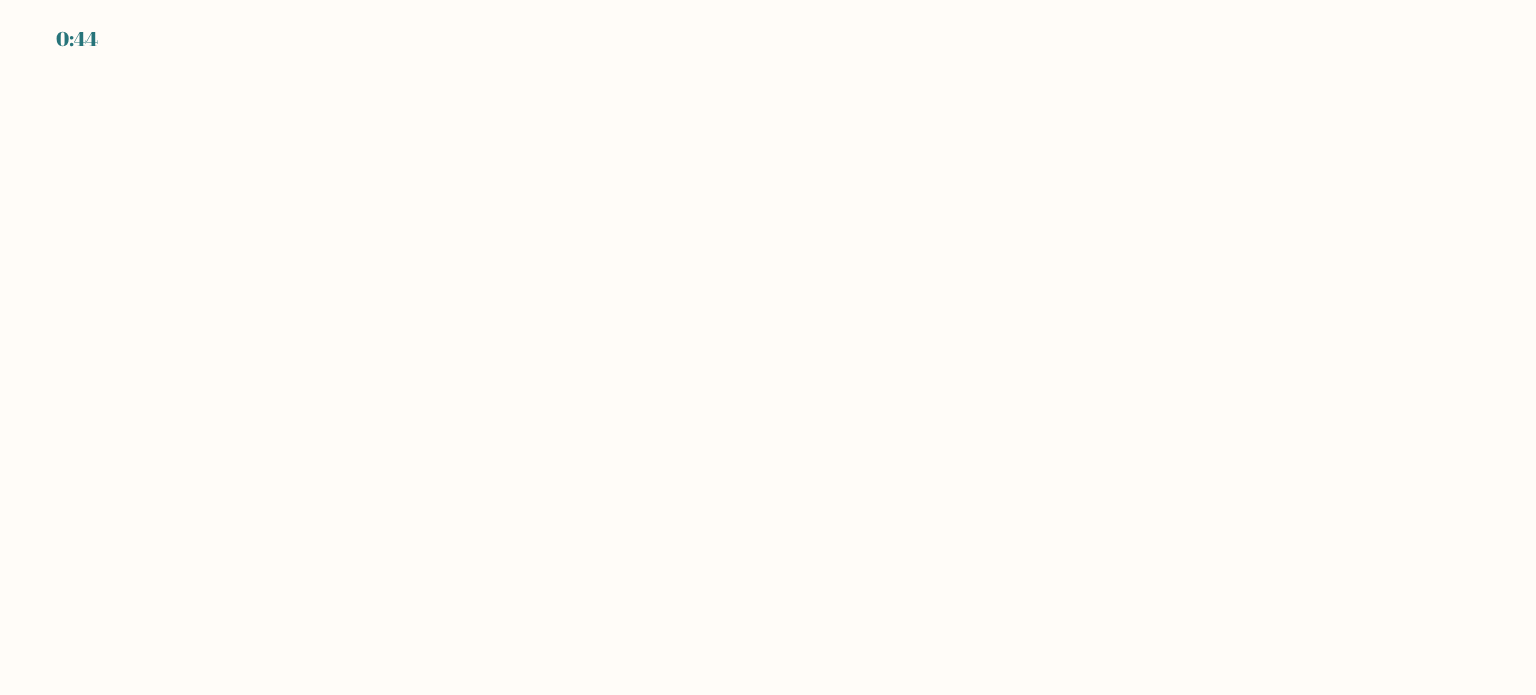 scroll, scrollTop: 0, scrollLeft: 0, axis: both 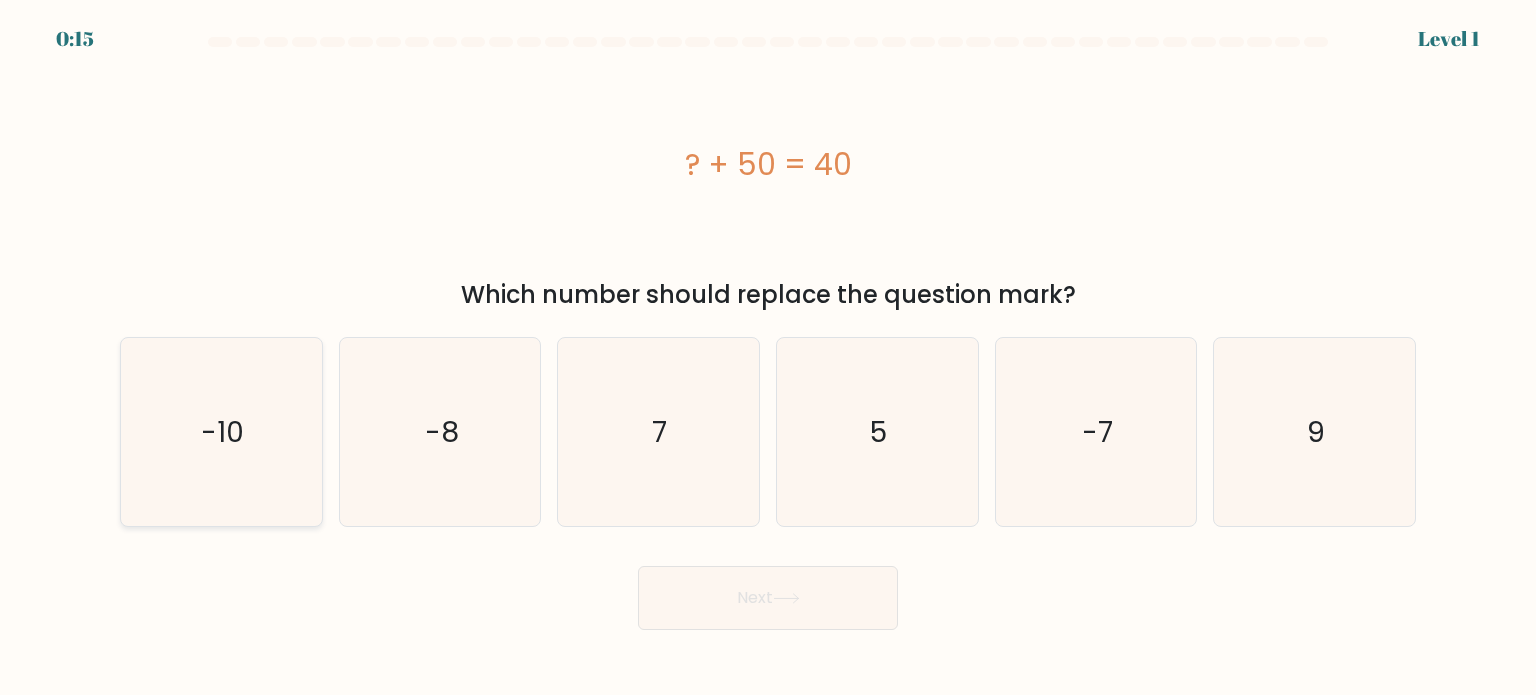 click on "-10" 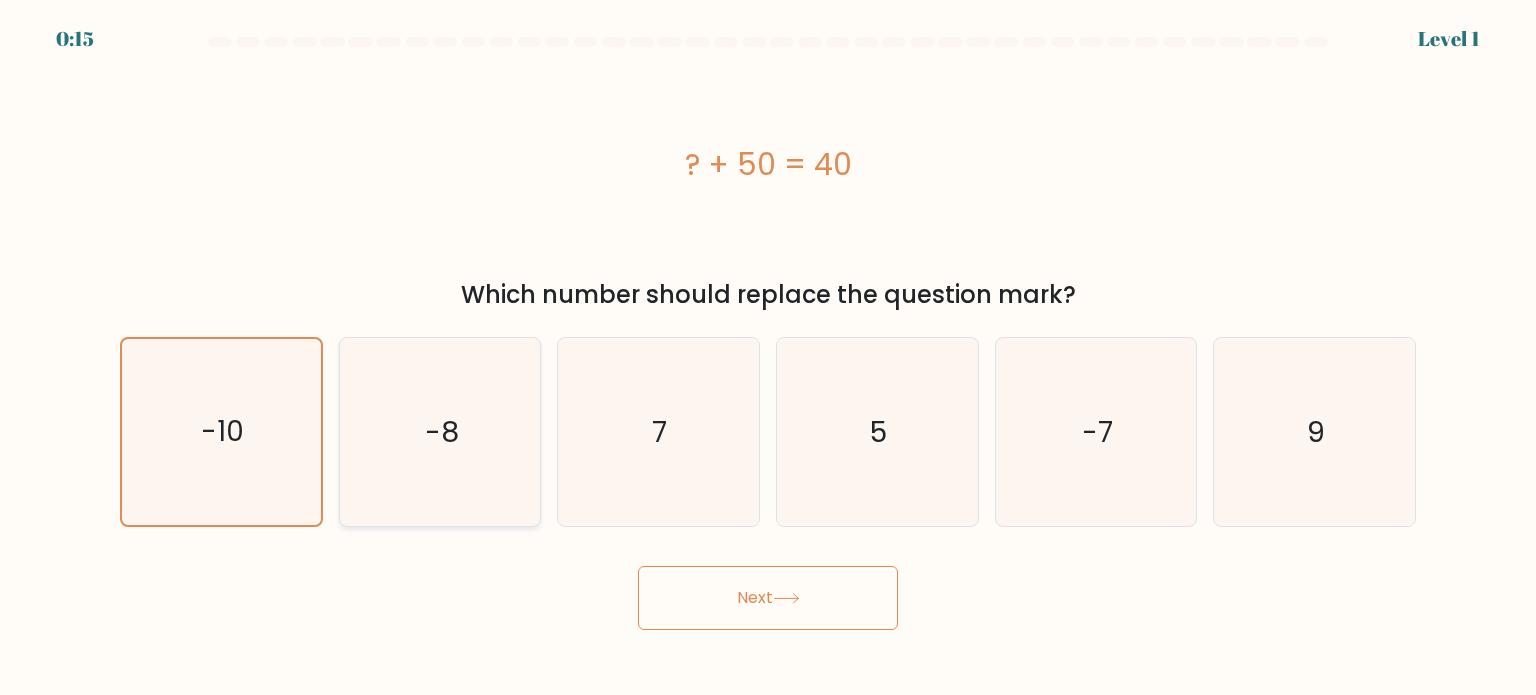 drag, startPoint x: 670, startPoint y: 587, endPoint x: 527, endPoint y: 382, distance: 249.948 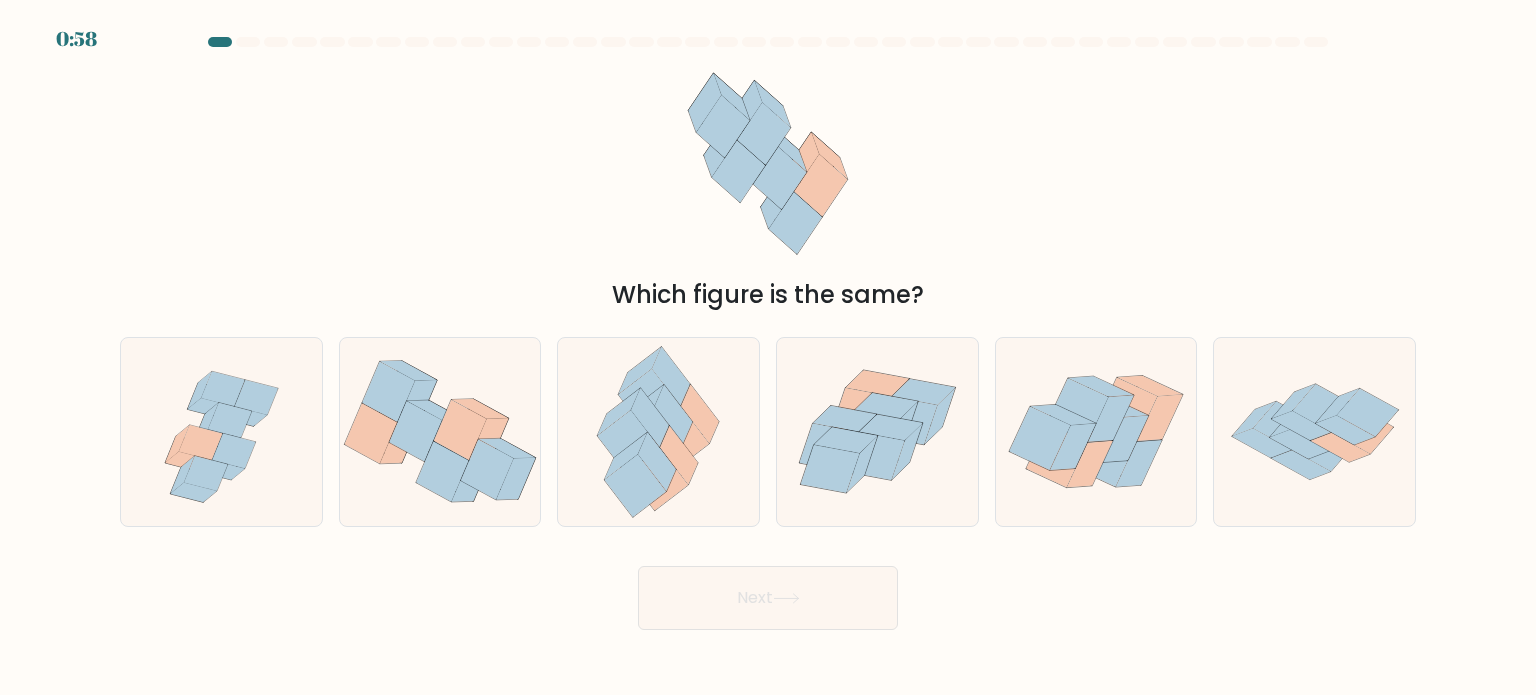 scroll, scrollTop: 0, scrollLeft: 0, axis: both 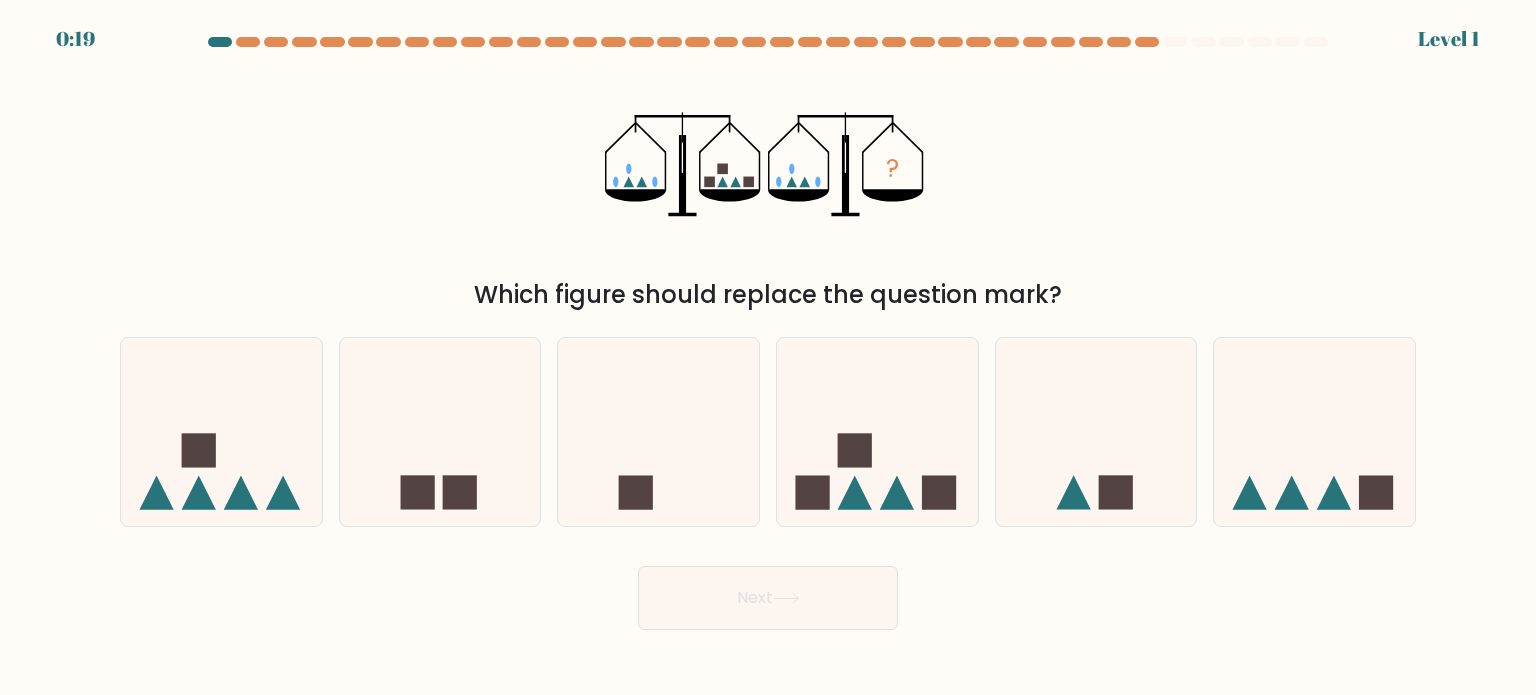 click on "?
Which figure should replace the question mark?" at bounding box center [768, 186] 